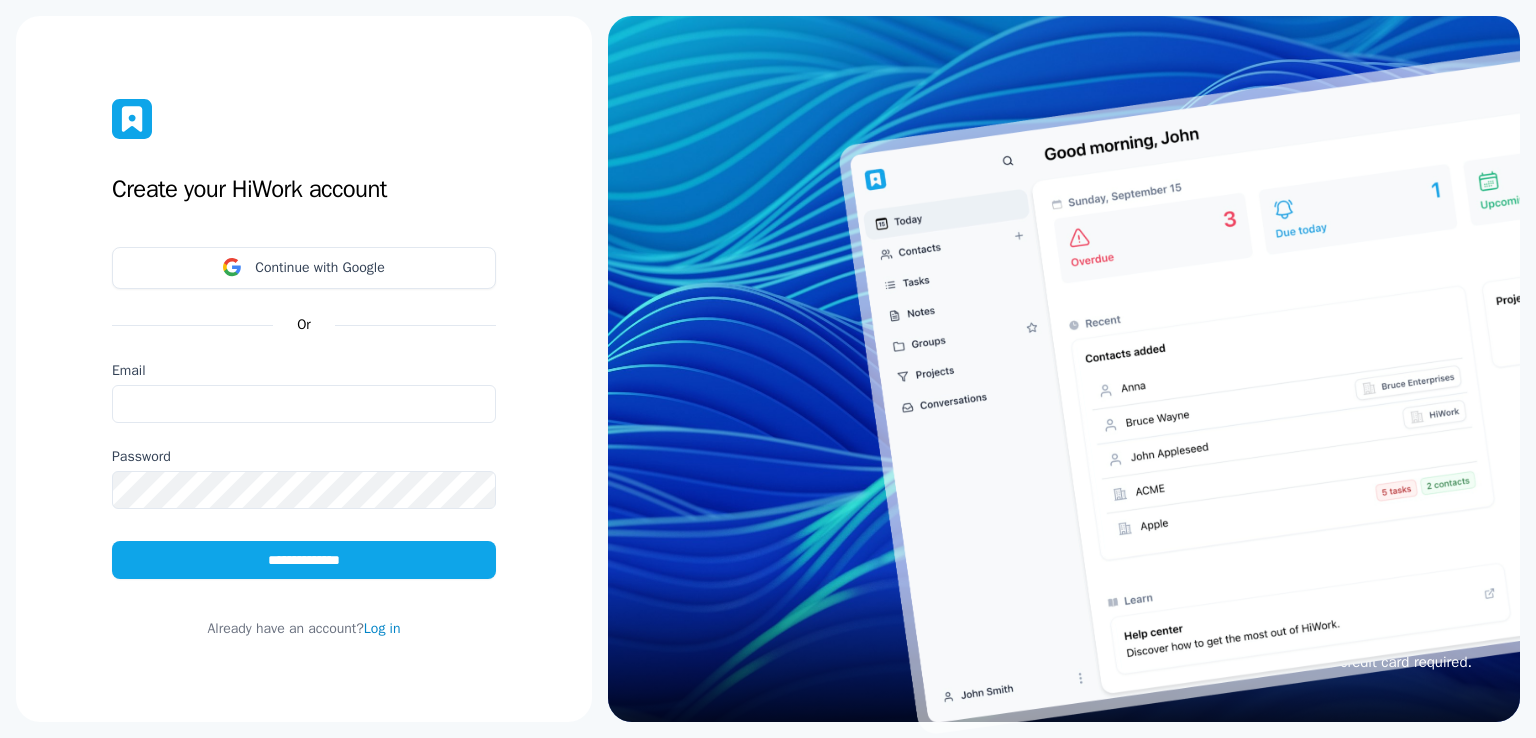 scroll, scrollTop: 0, scrollLeft: 0, axis: both 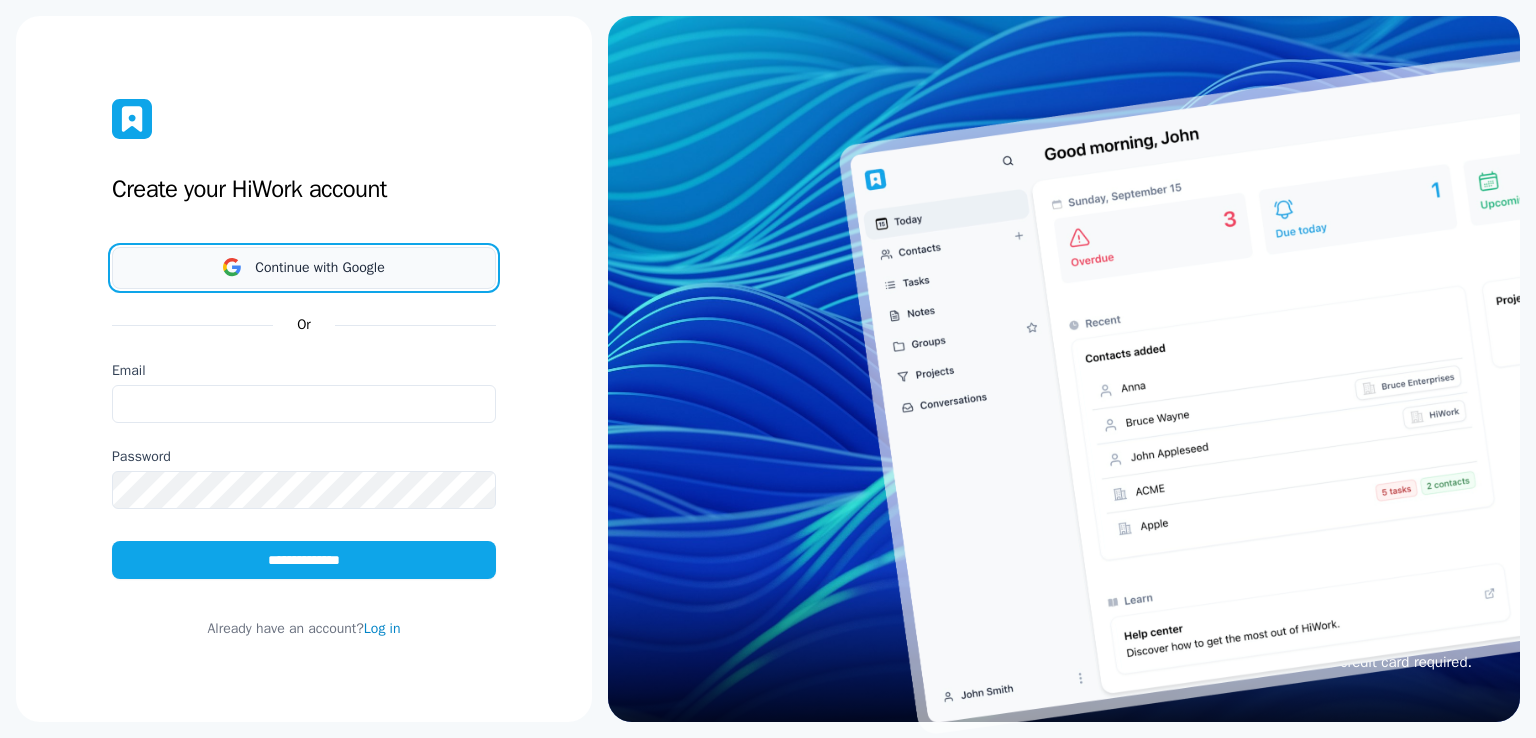 click on "Continue with Google" at bounding box center [319, 268] 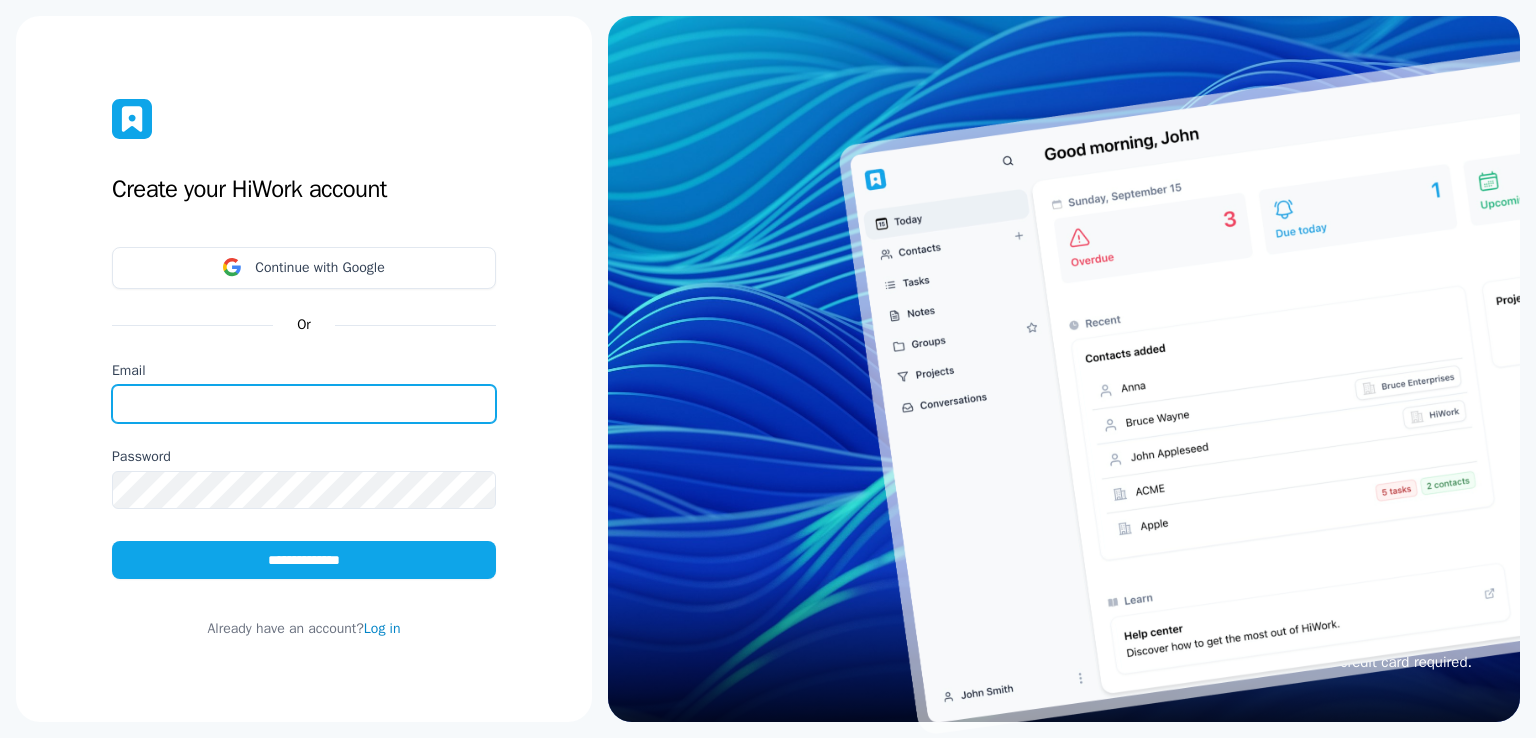 click on "Email" at bounding box center [304, 404] 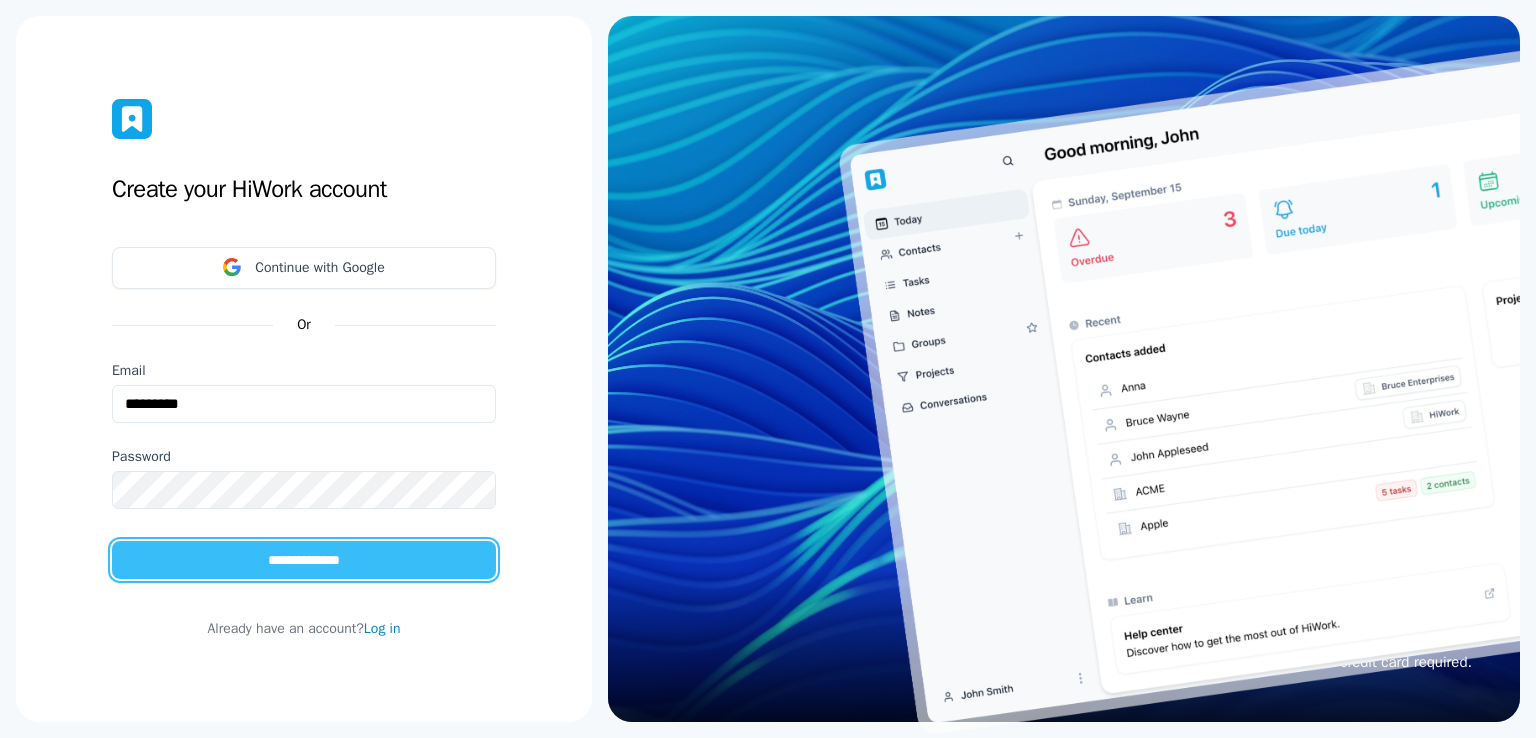 click on "**********" at bounding box center (304, 560) 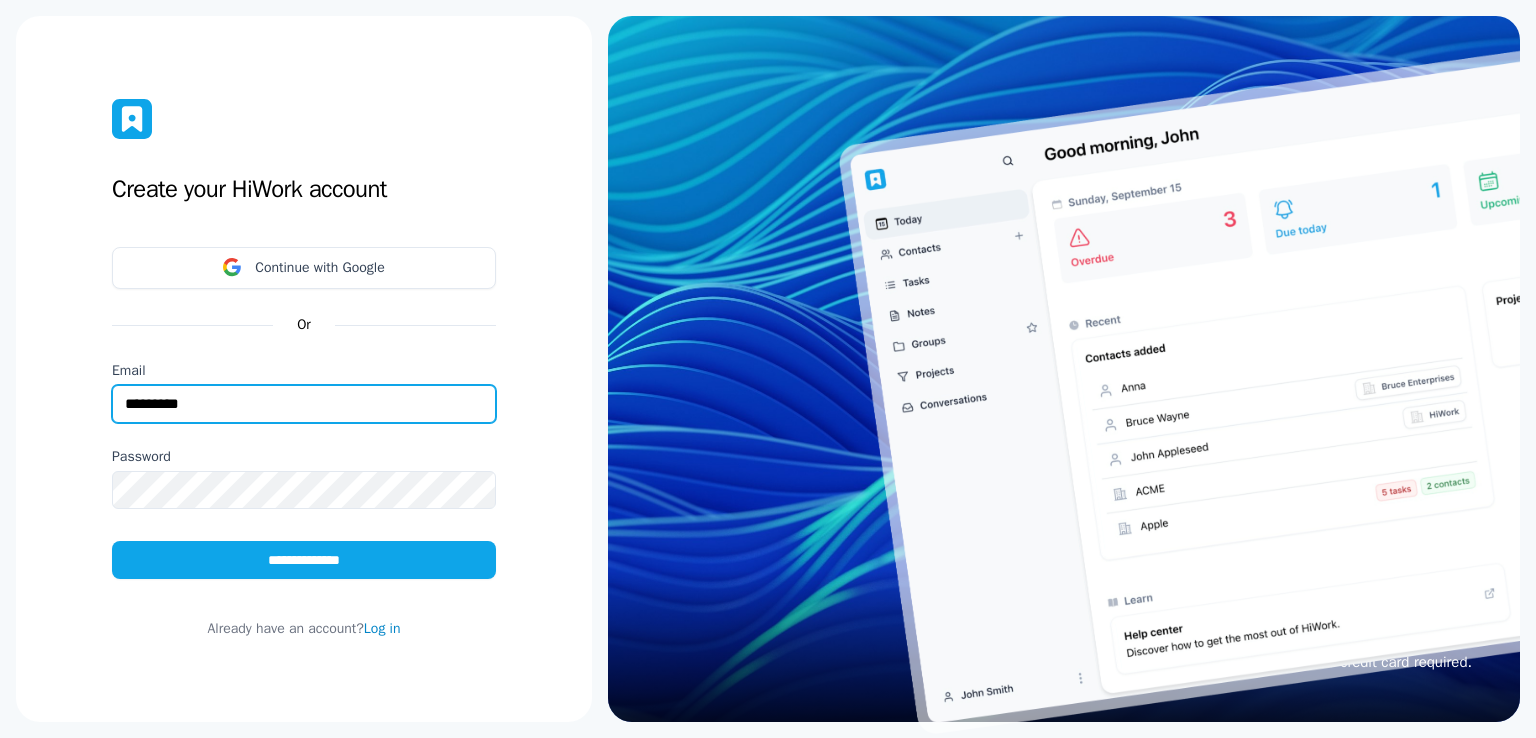 click on "*********" at bounding box center [304, 404] 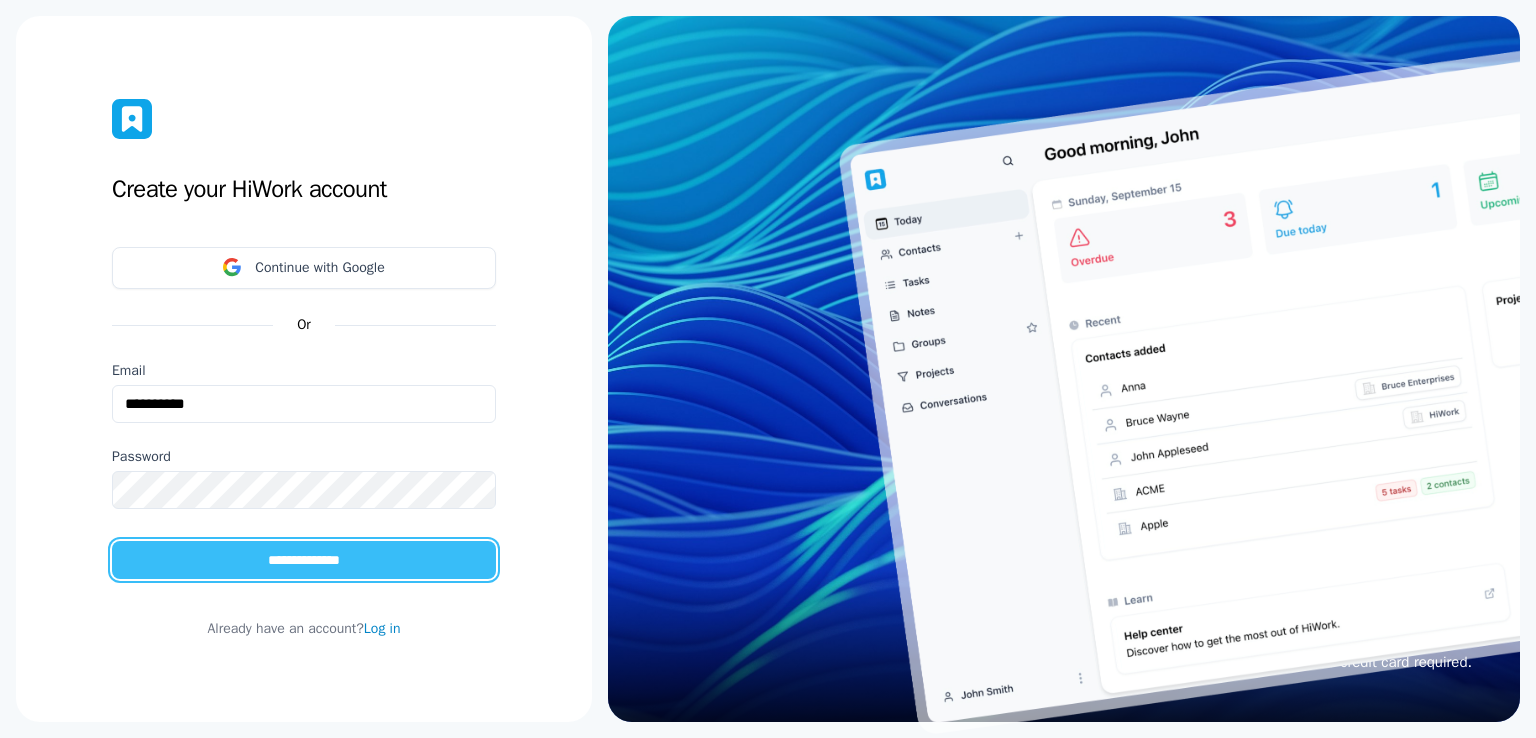 click on "**********" at bounding box center (304, 560) 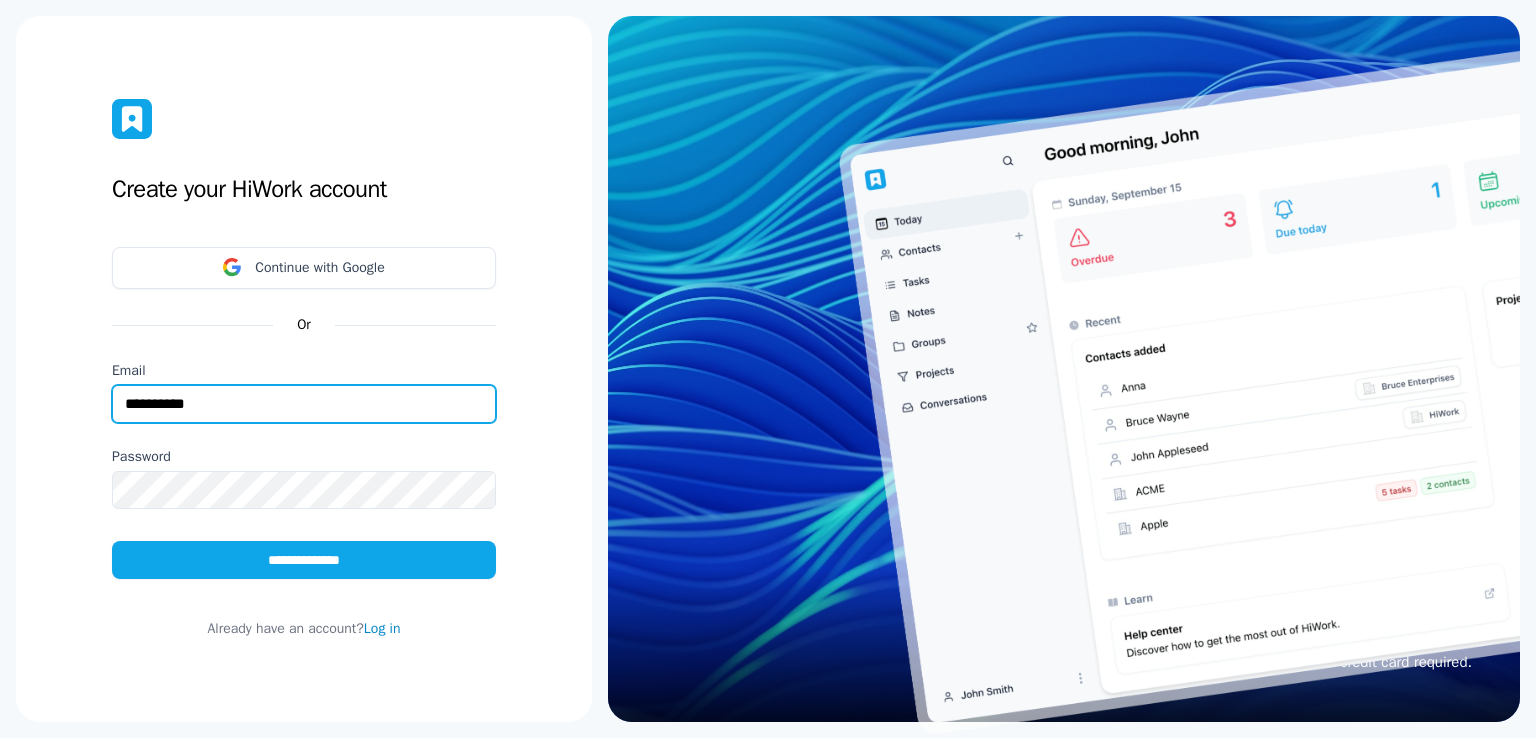 click on "**********" at bounding box center [304, 404] 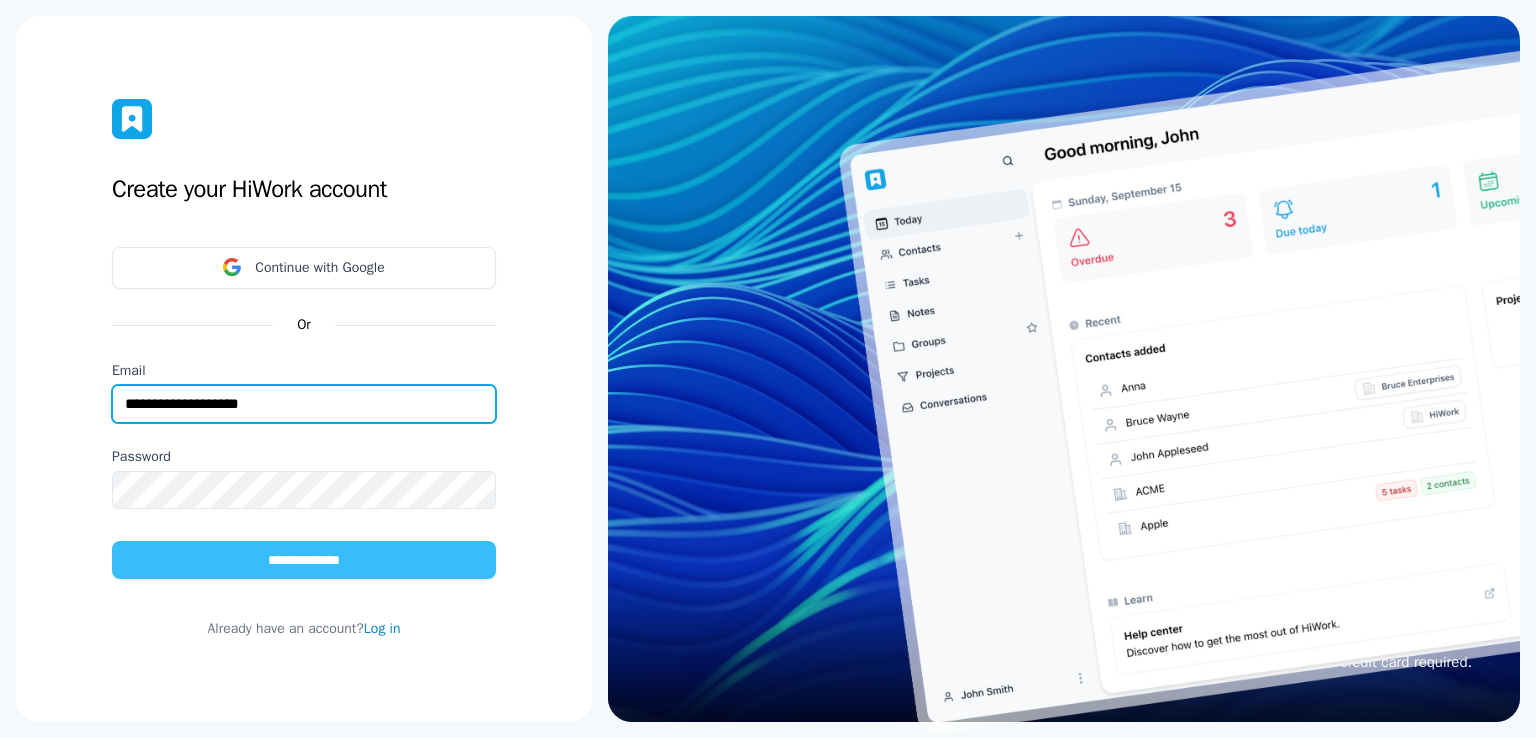 type on "**********" 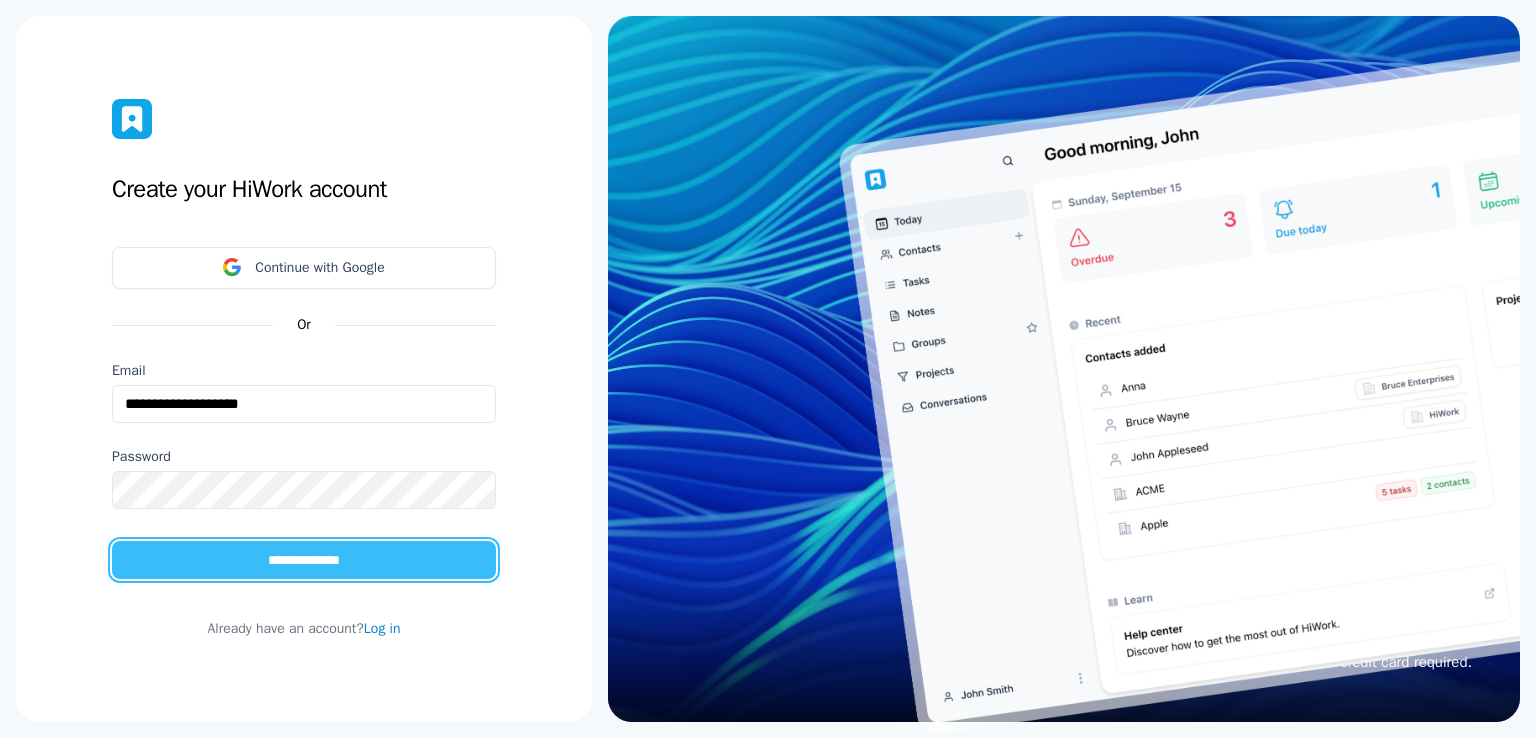 click on "**********" at bounding box center [304, 560] 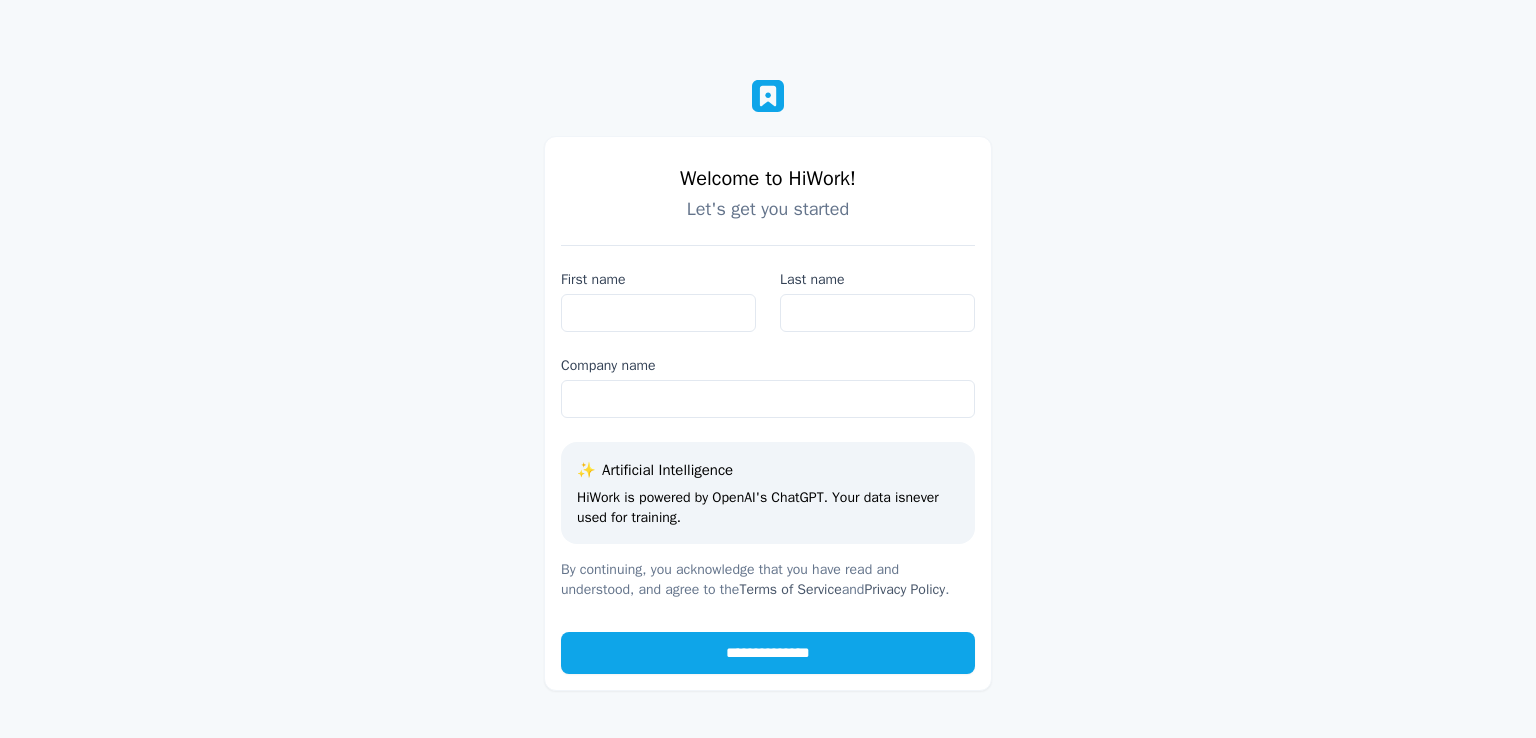 scroll, scrollTop: 0, scrollLeft: 0, axis: both 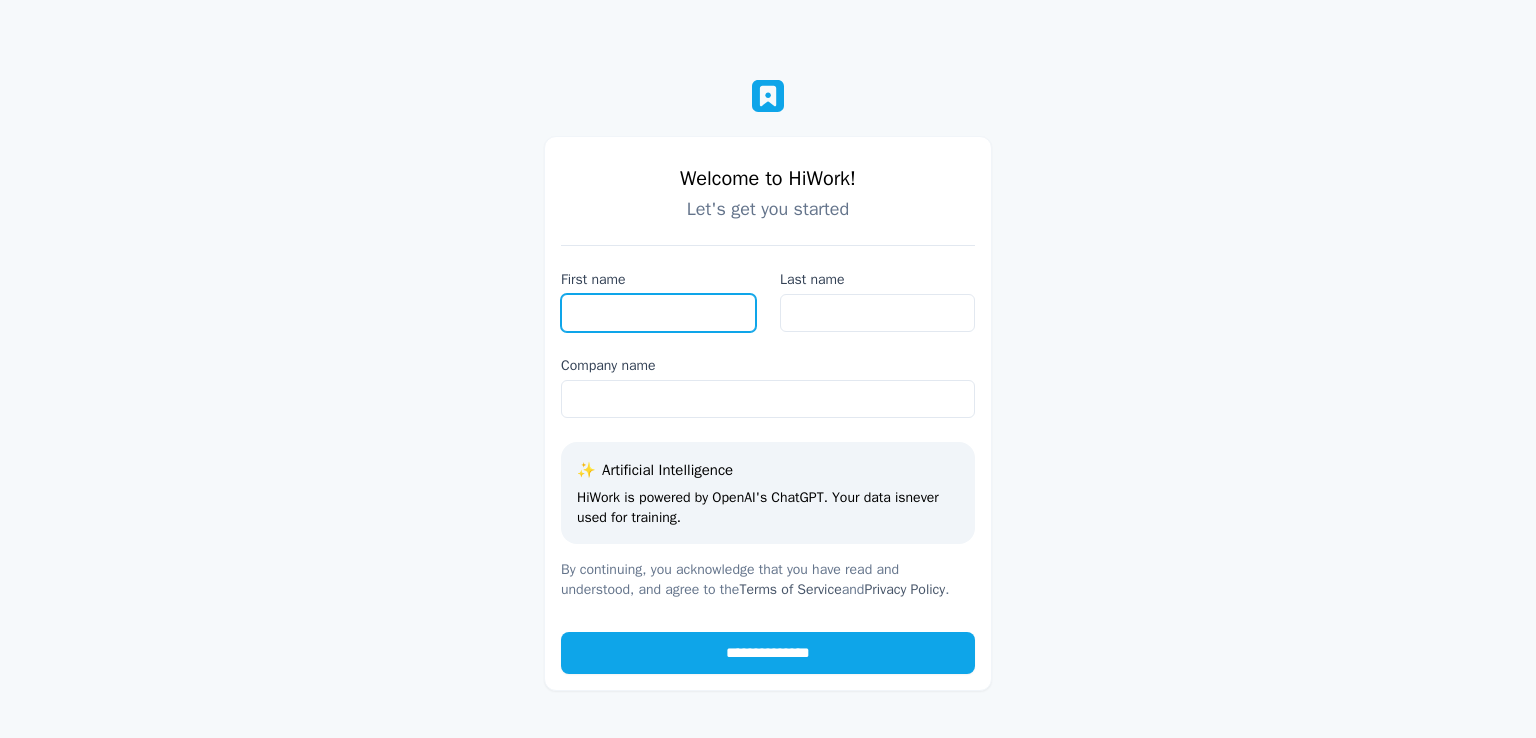 click on "First name" at bounding box center [658, 313] 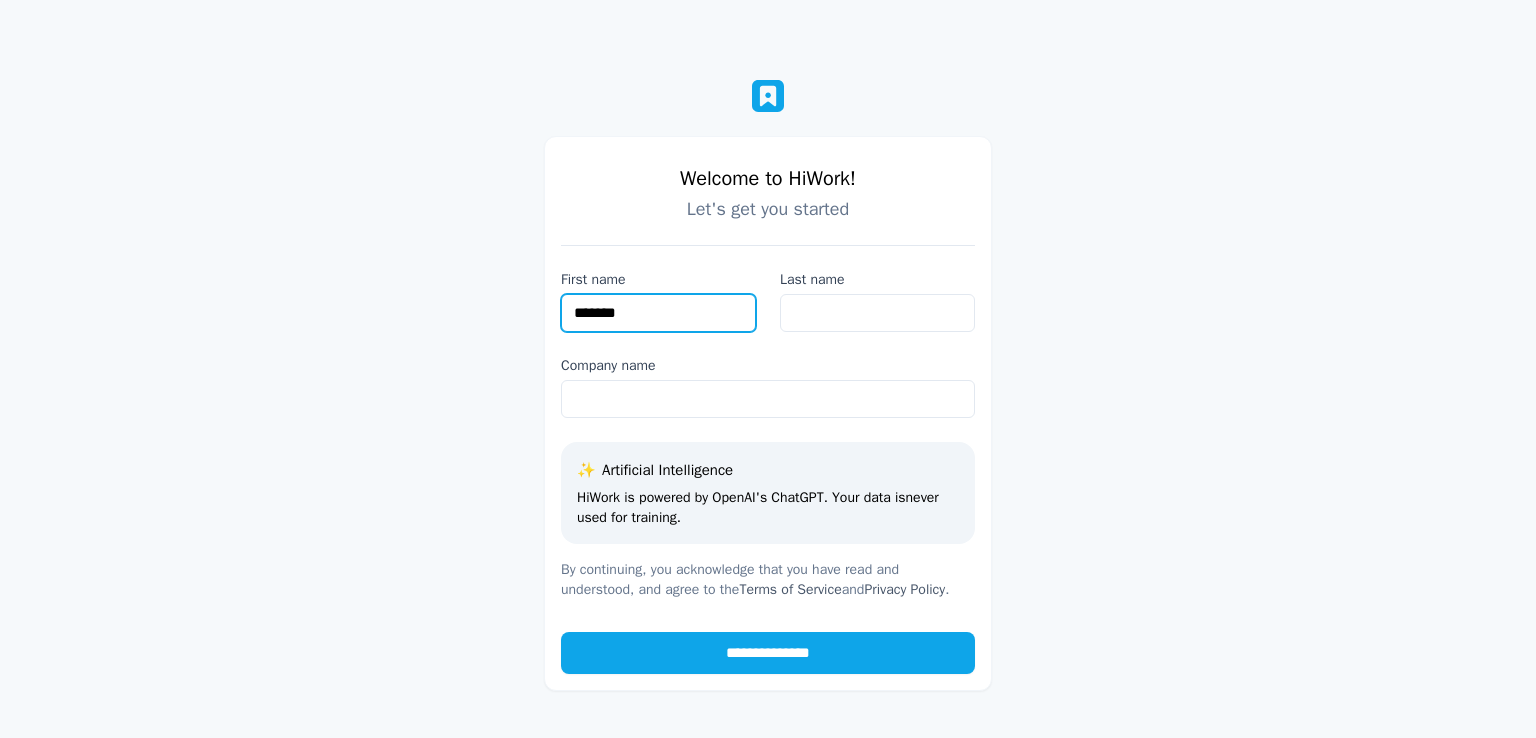 type on "*******" 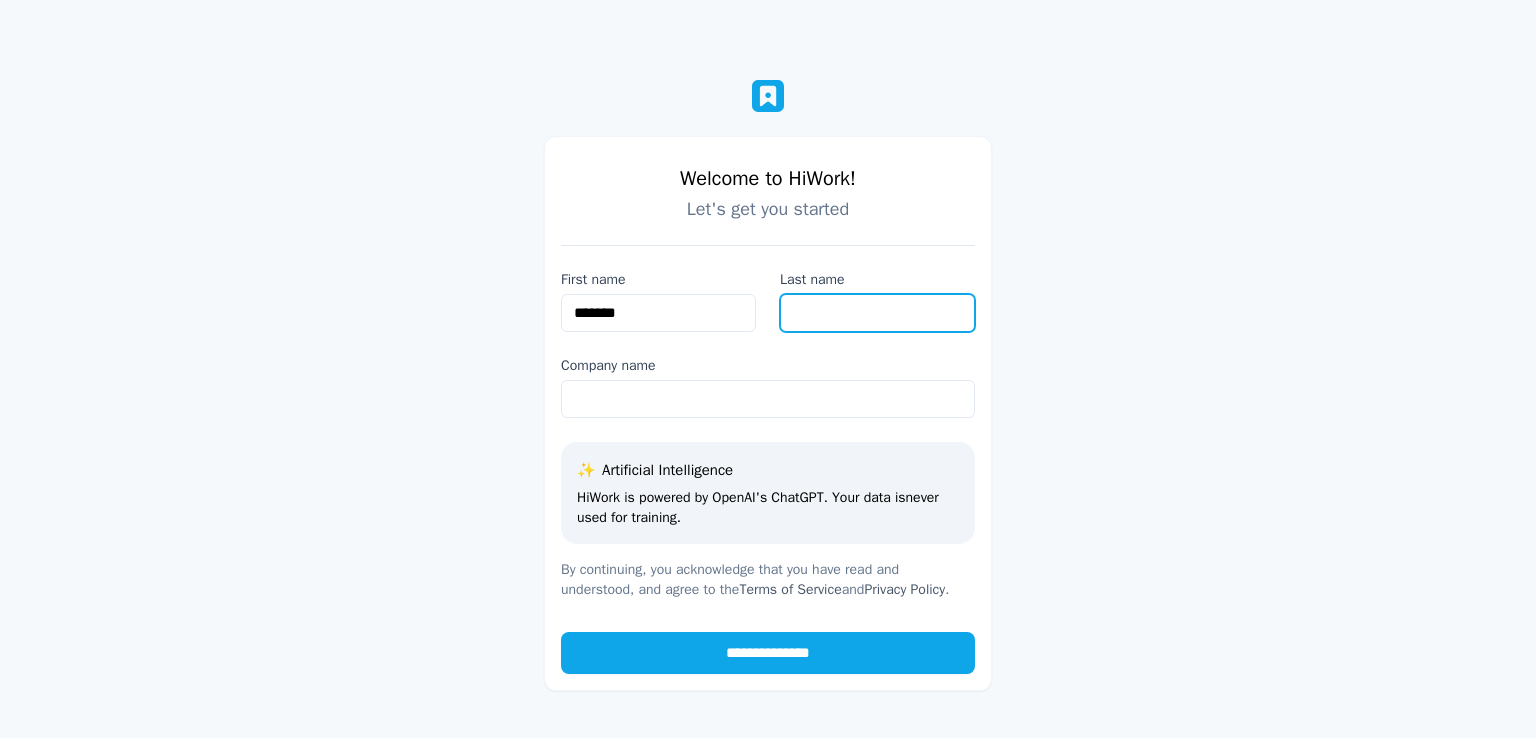 click on "Last name" at bounding box center [877, 313] 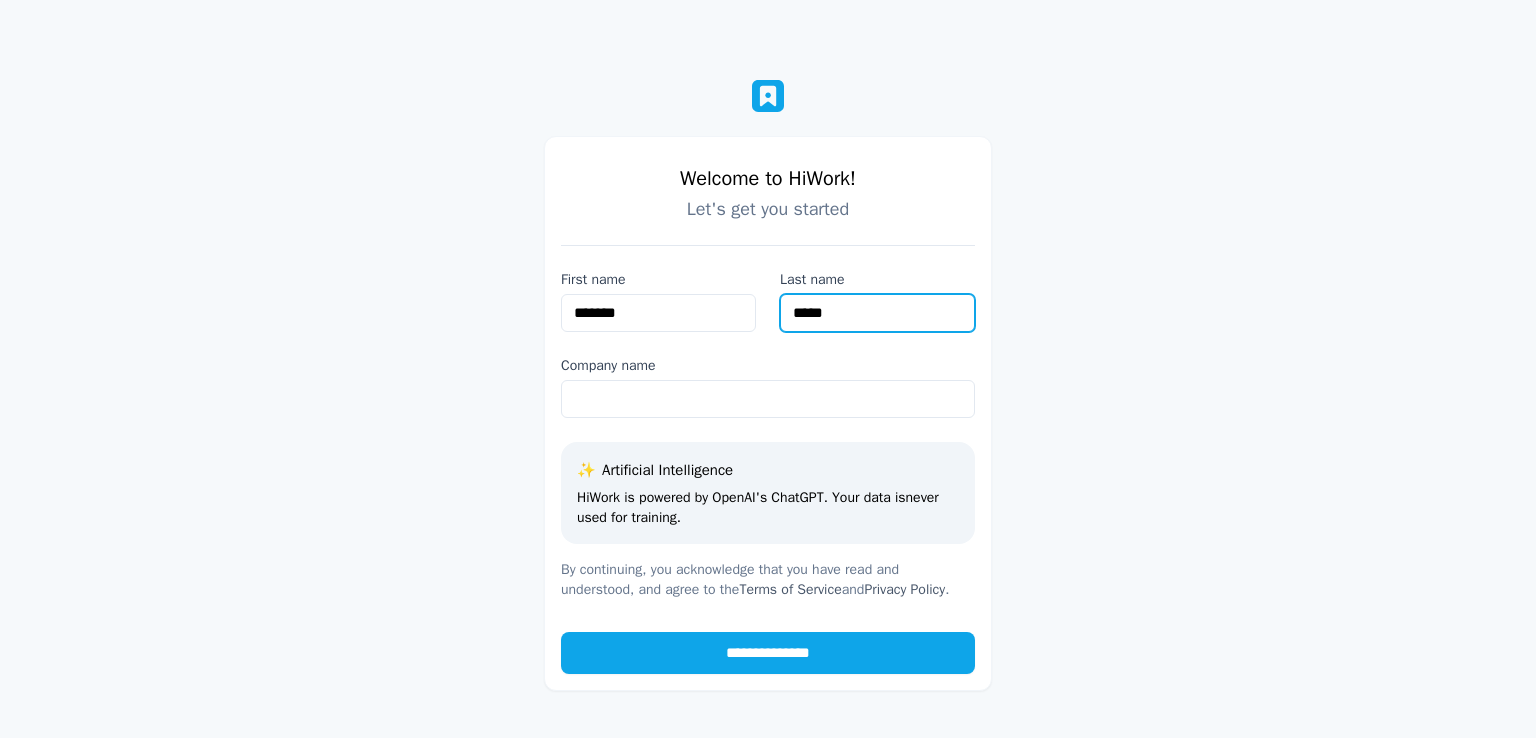 type on "*****" 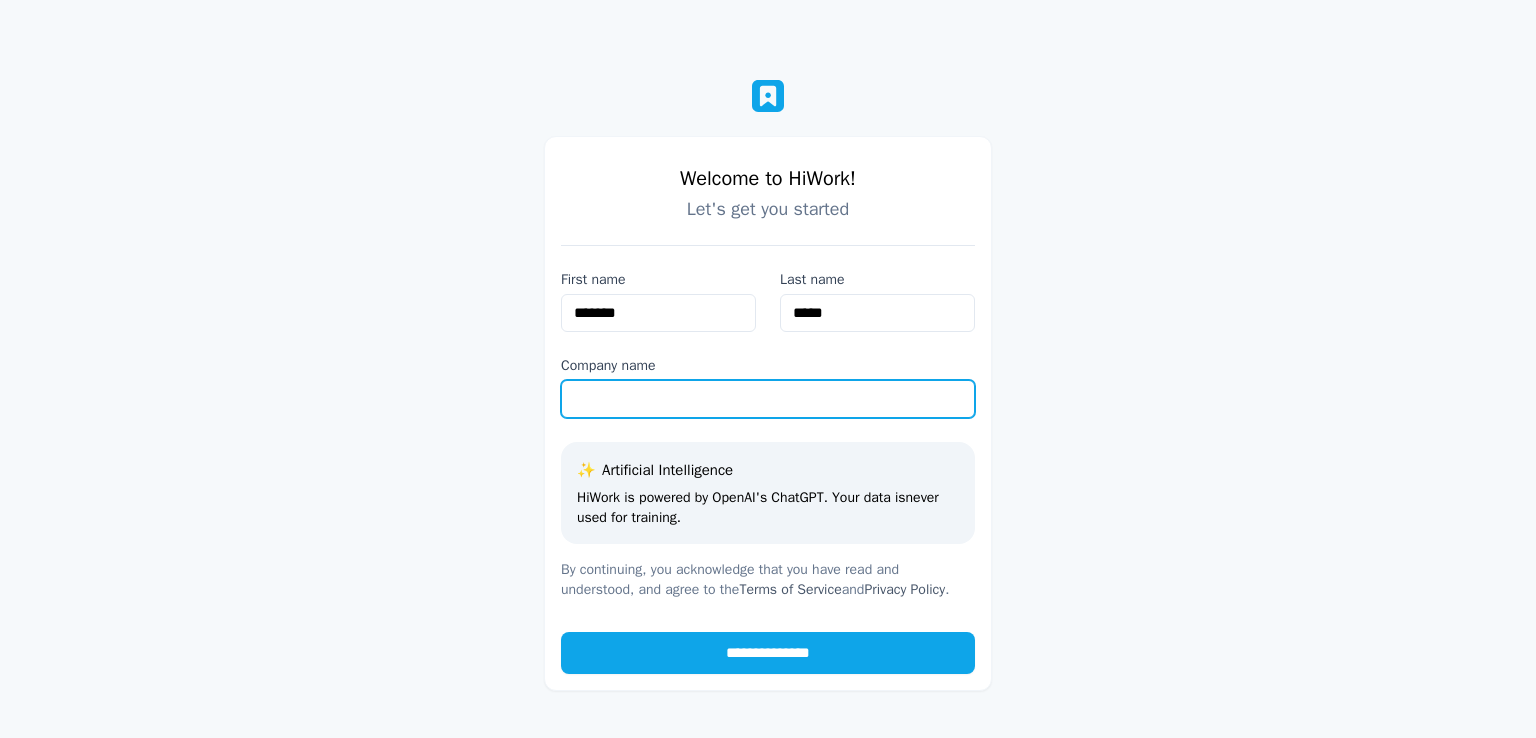 click on "Company name" at bounding box center (768, 399) 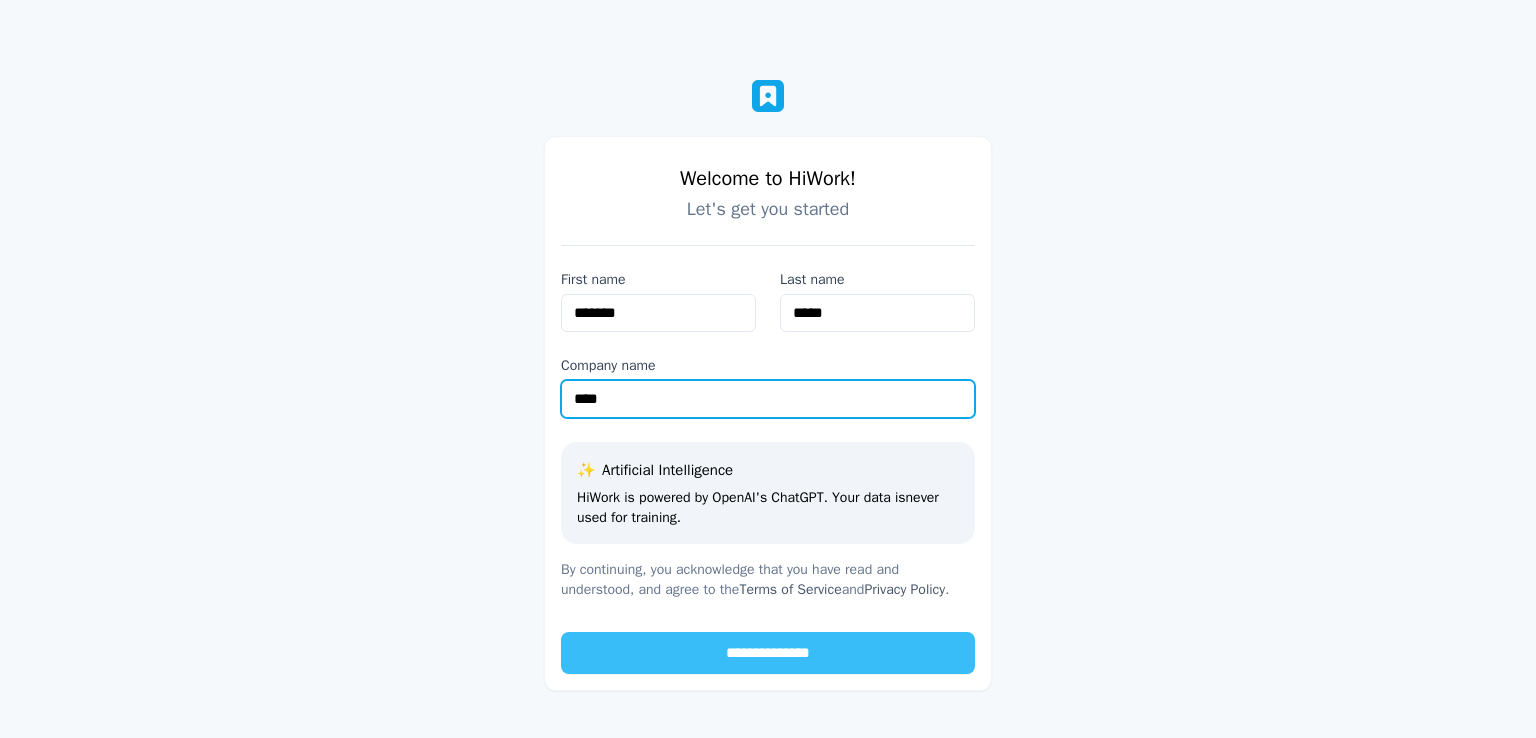 type on "****" 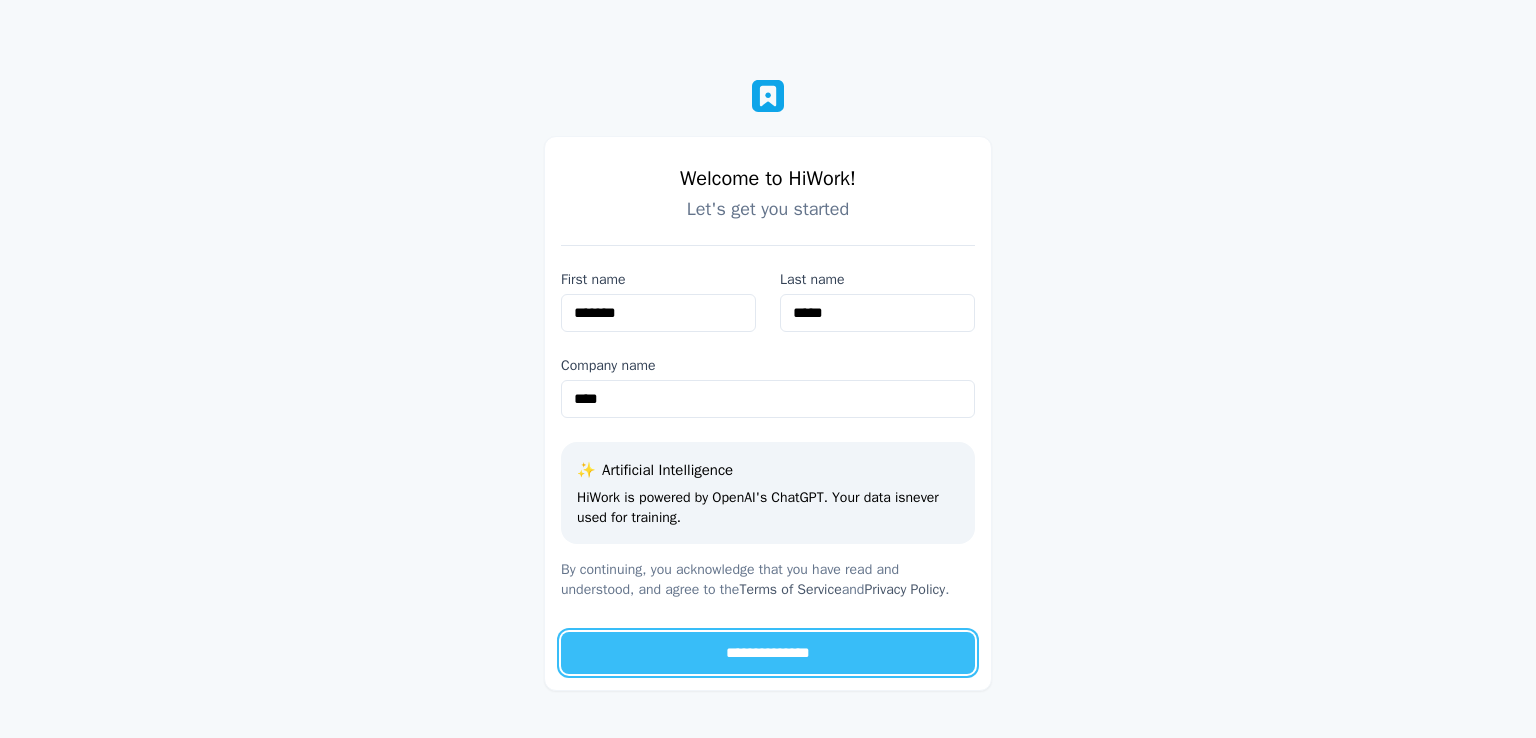 click on "**********" at bounding box center [768, 653] 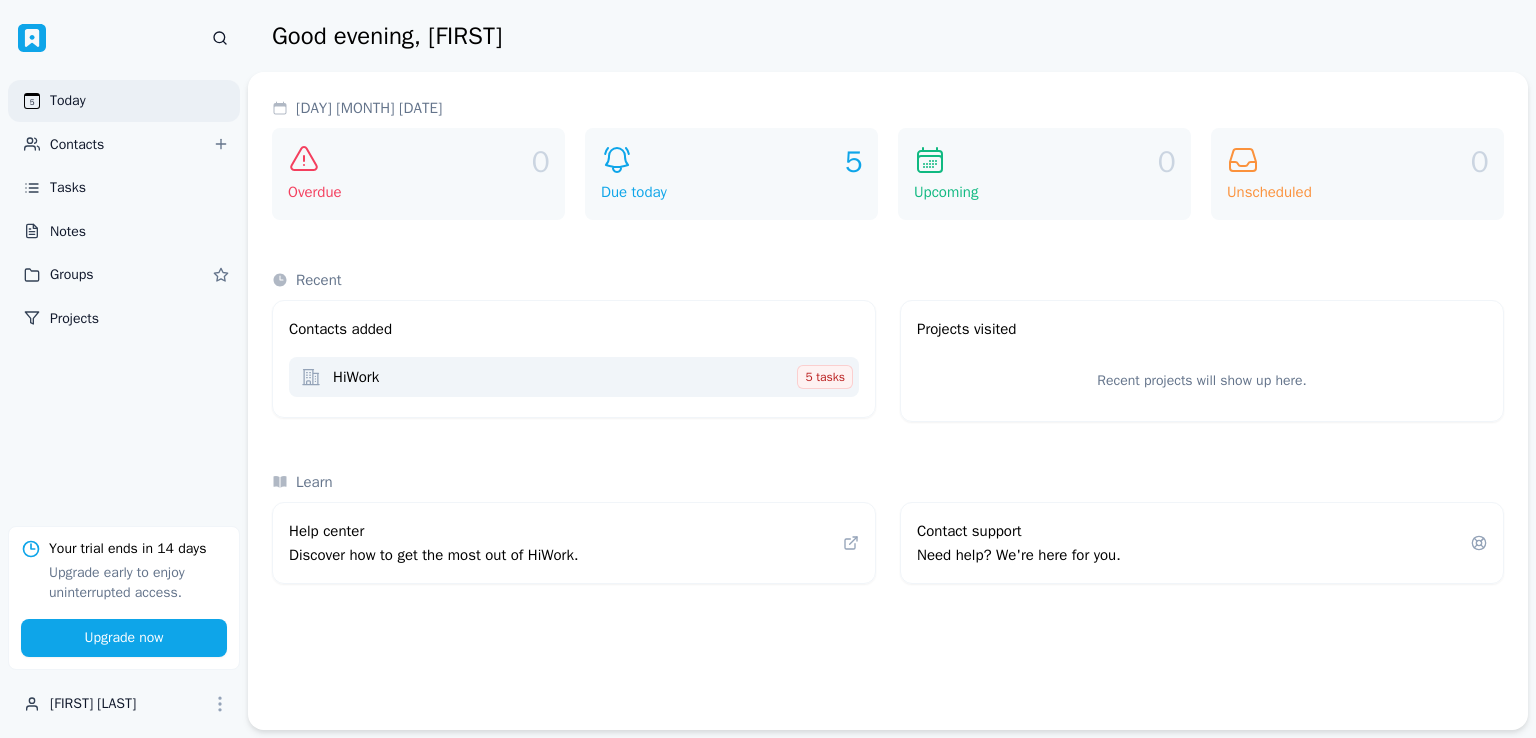 click on "HiWork" at bounding box center [562, 377] 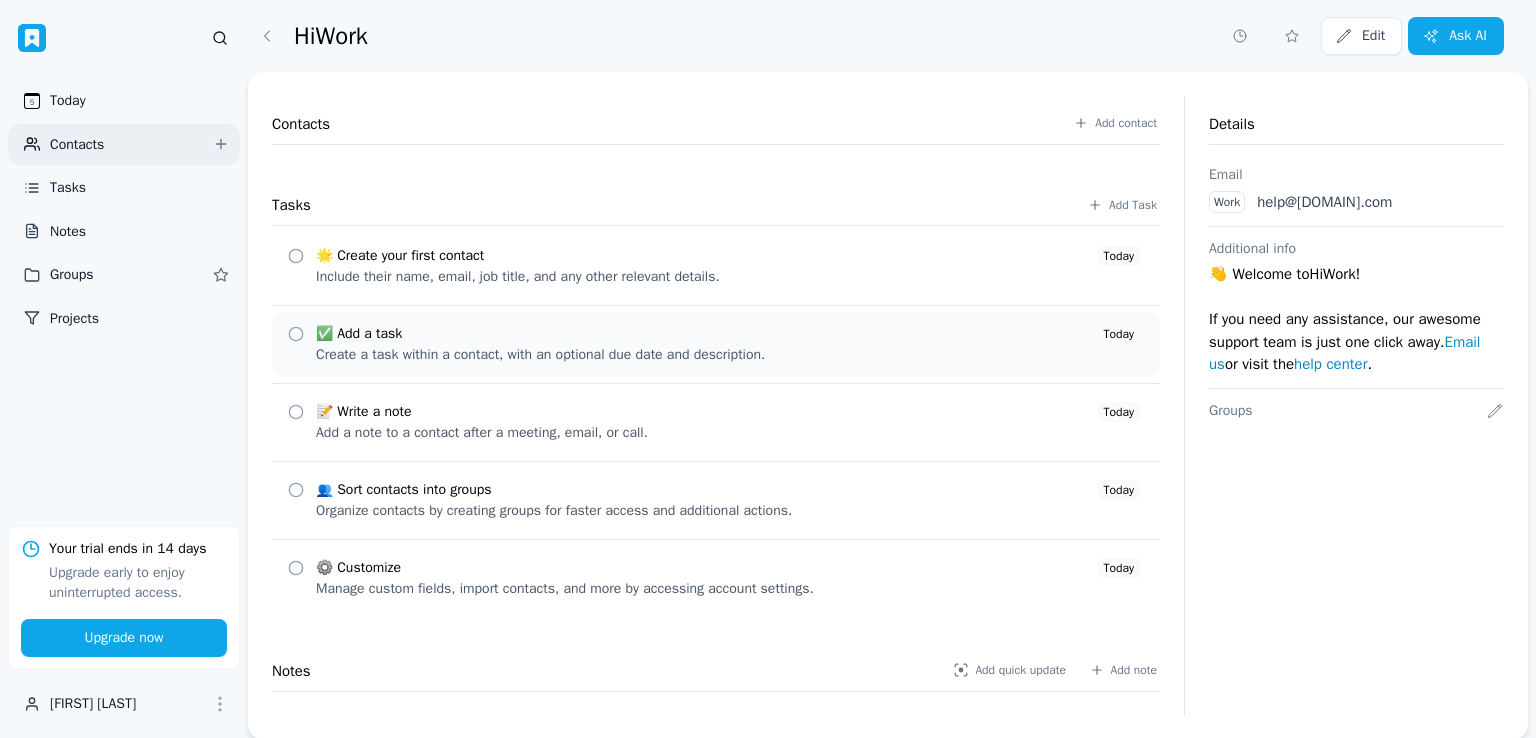 click on "✅ Add a task" at bounding box center [699, 334] 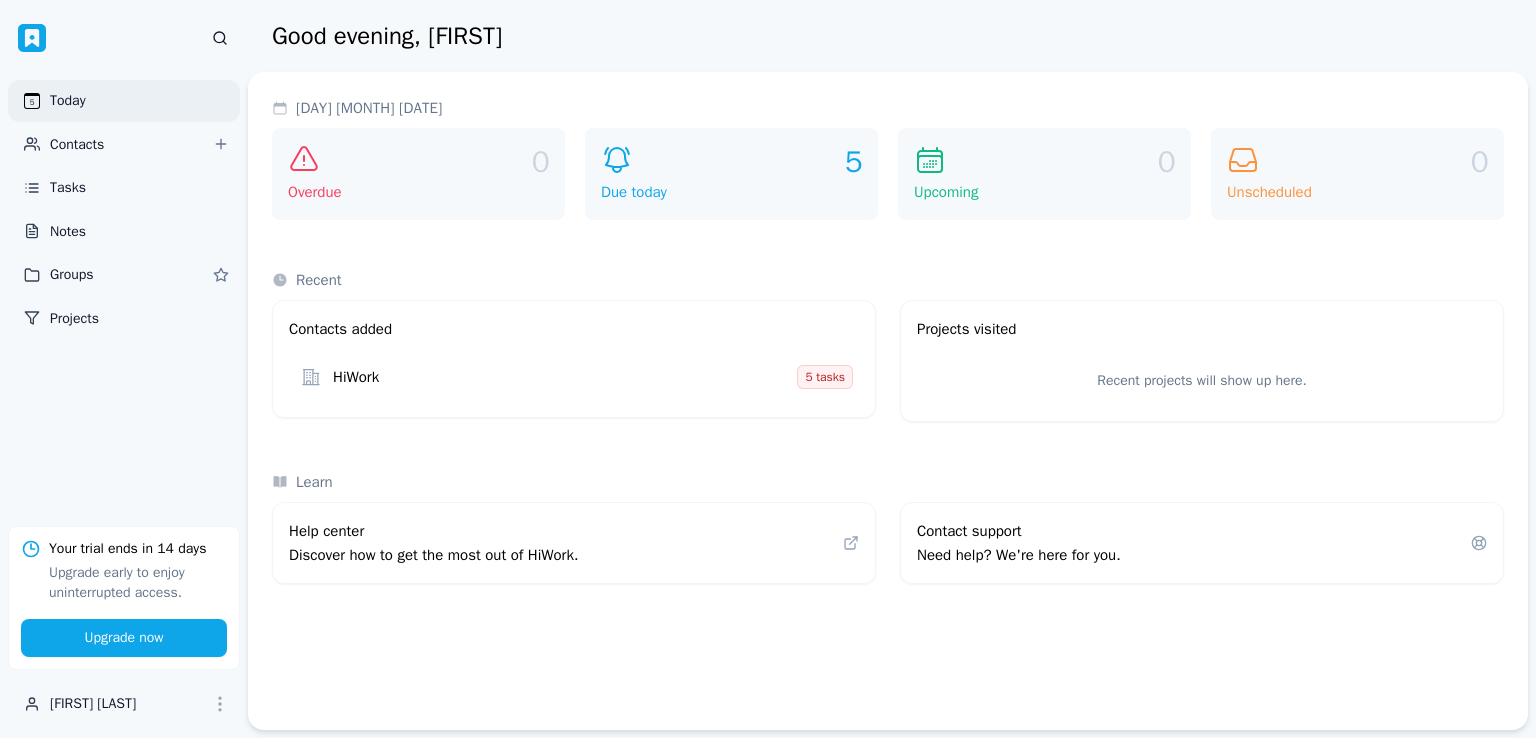 click on "Due today" at bounding box center (731, 192) 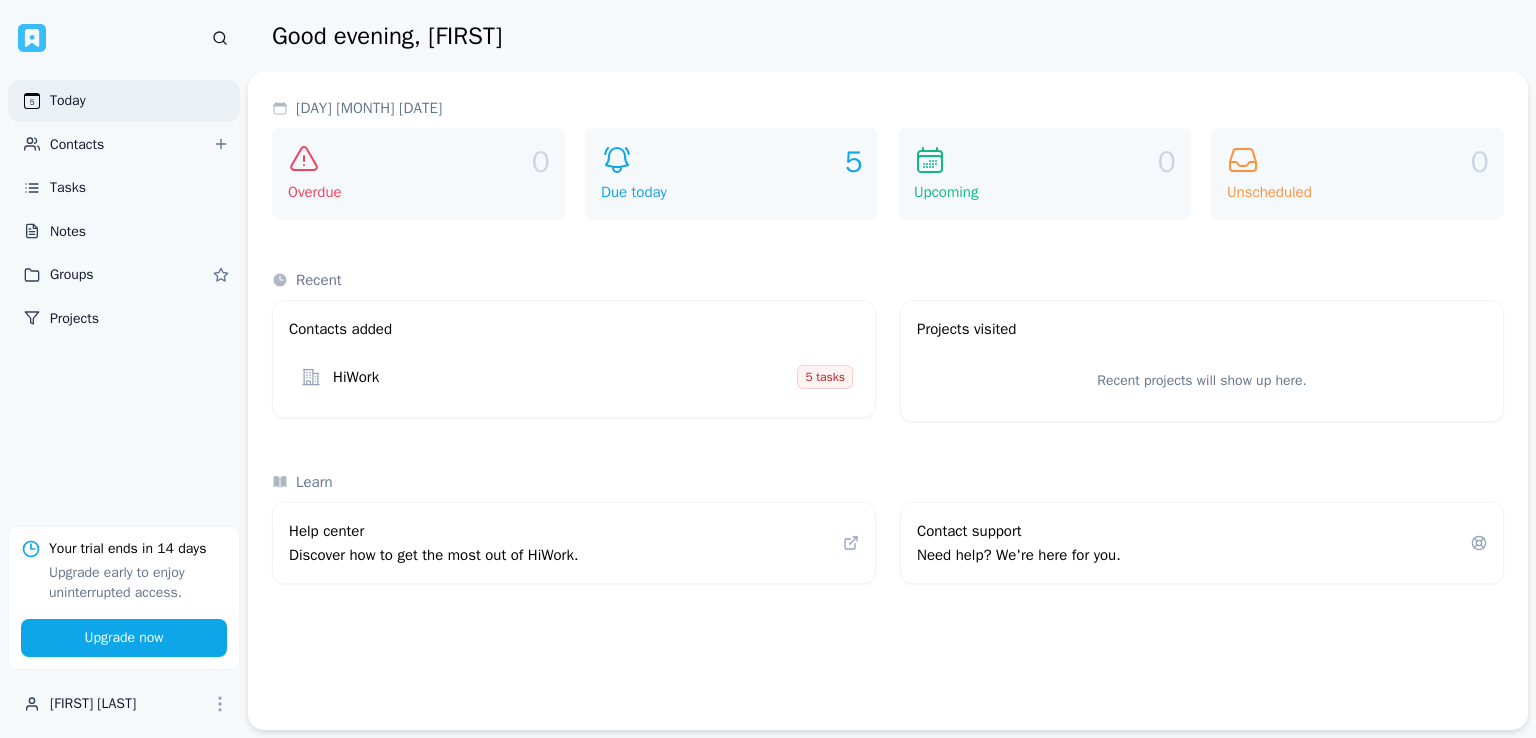 click at bounding box center (32, 38) 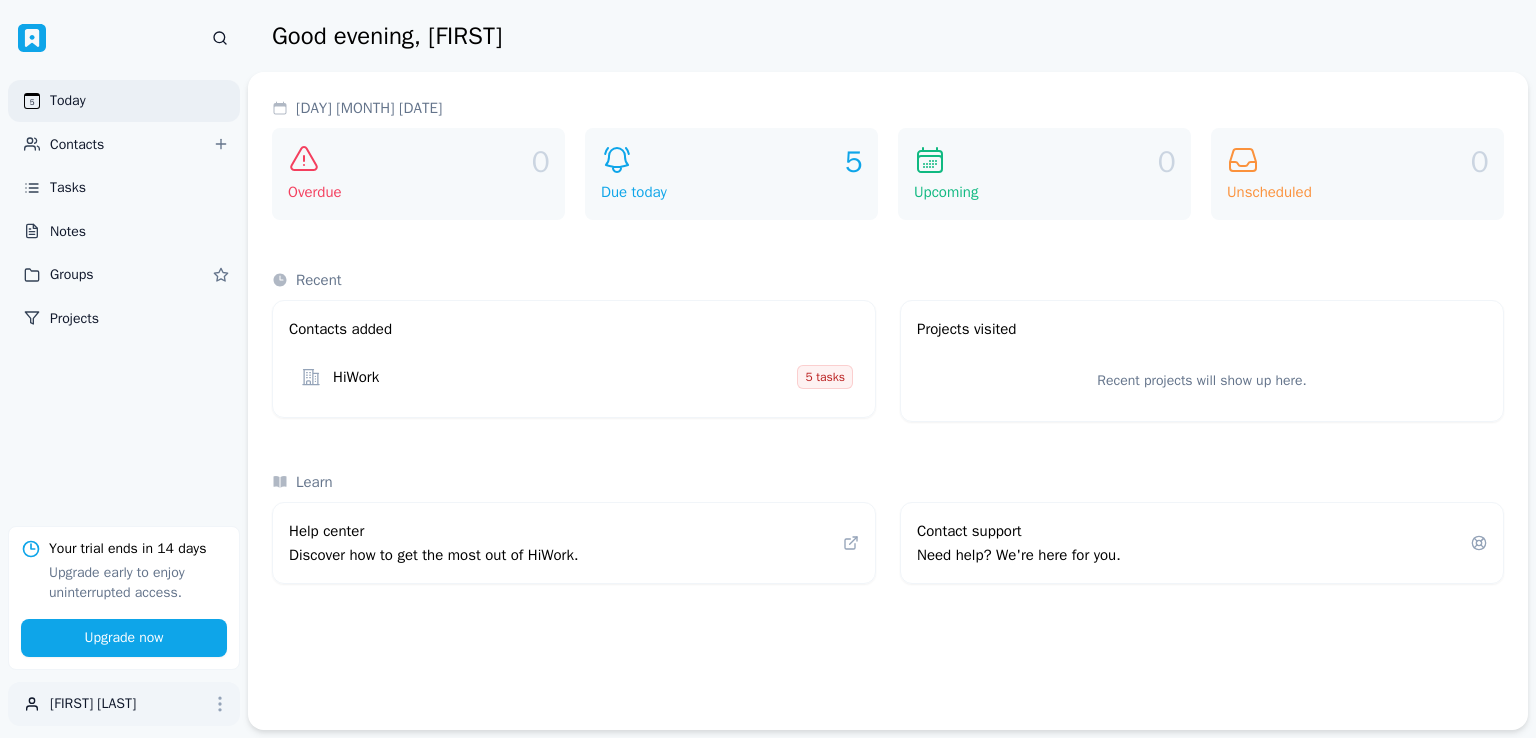 click at bounding box center (220, 704) 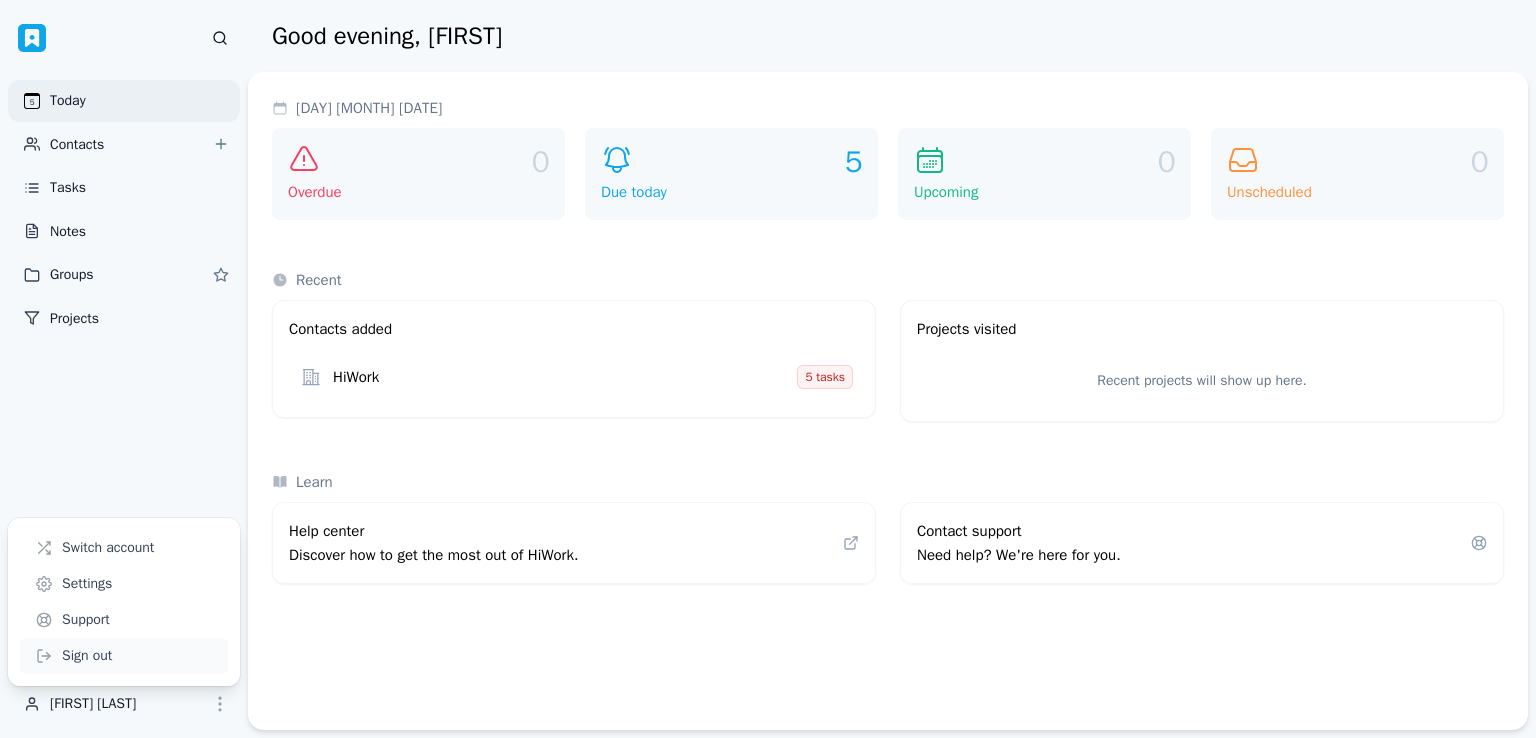click on "Sign out" at bounding box center (87, 656) 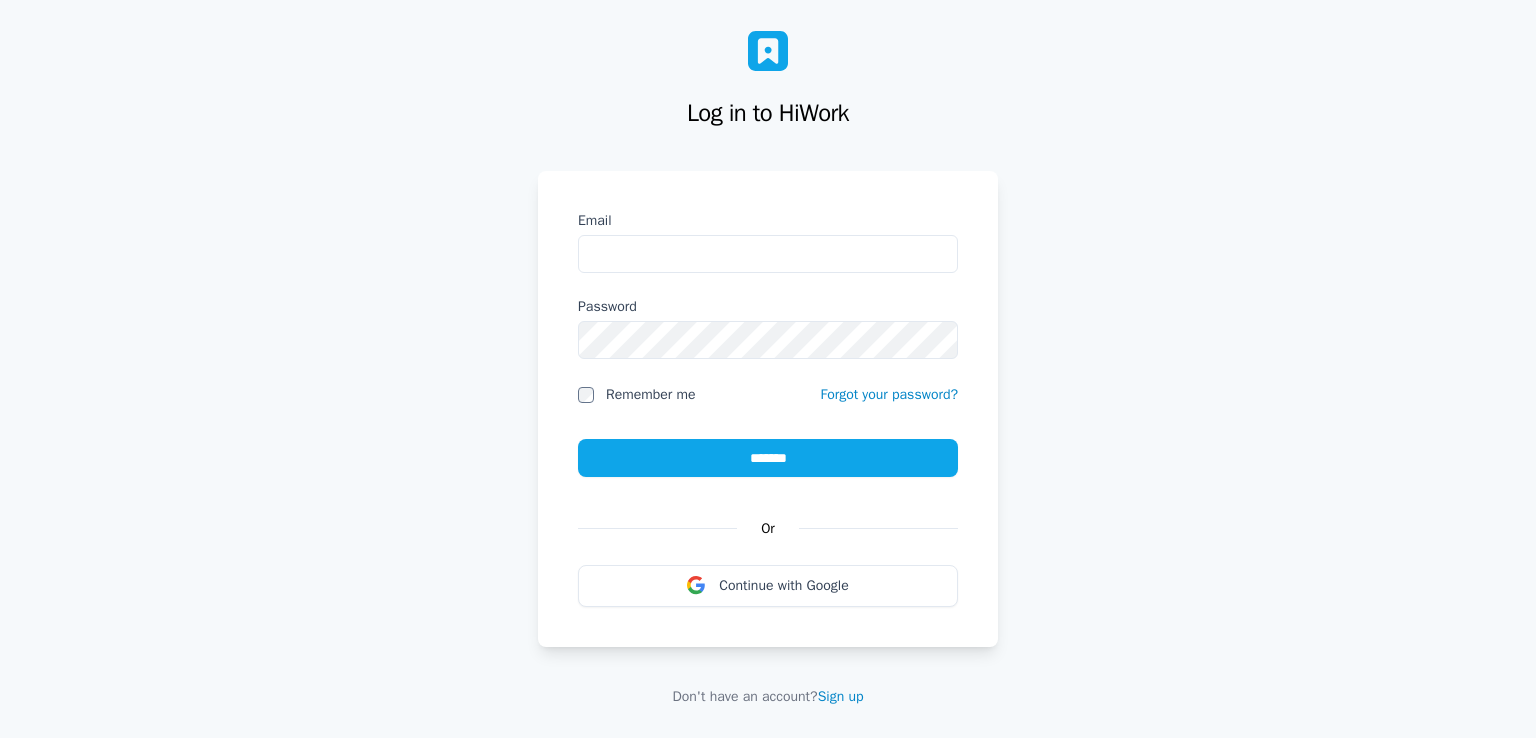 type 